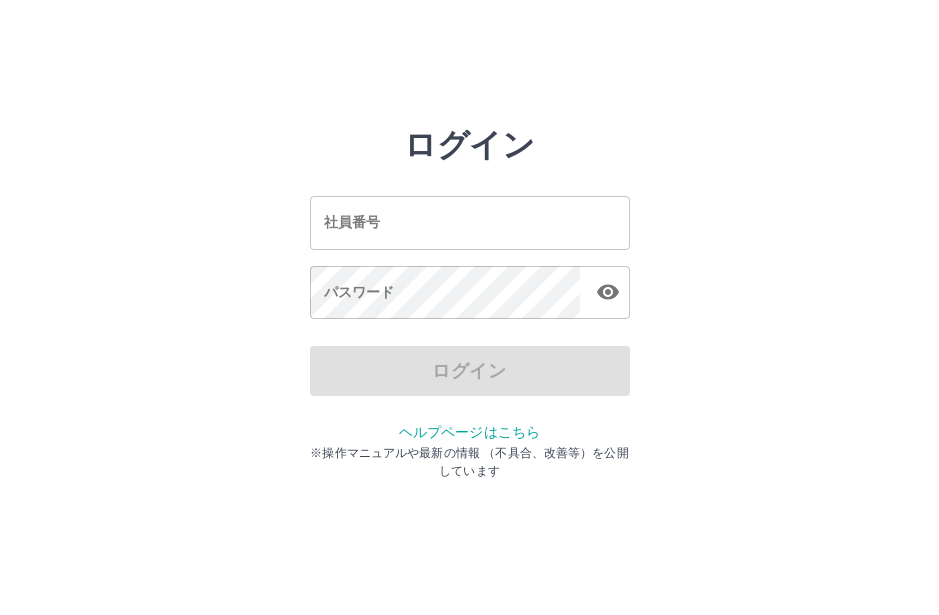scroll, scrollTop: 0, scrollLeft: 0, axis: both 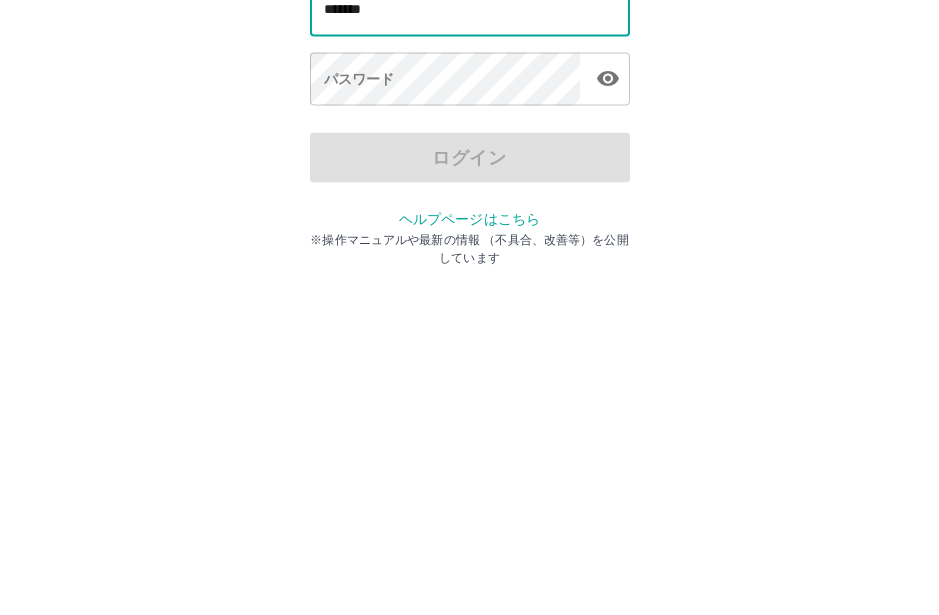 type on "*******" 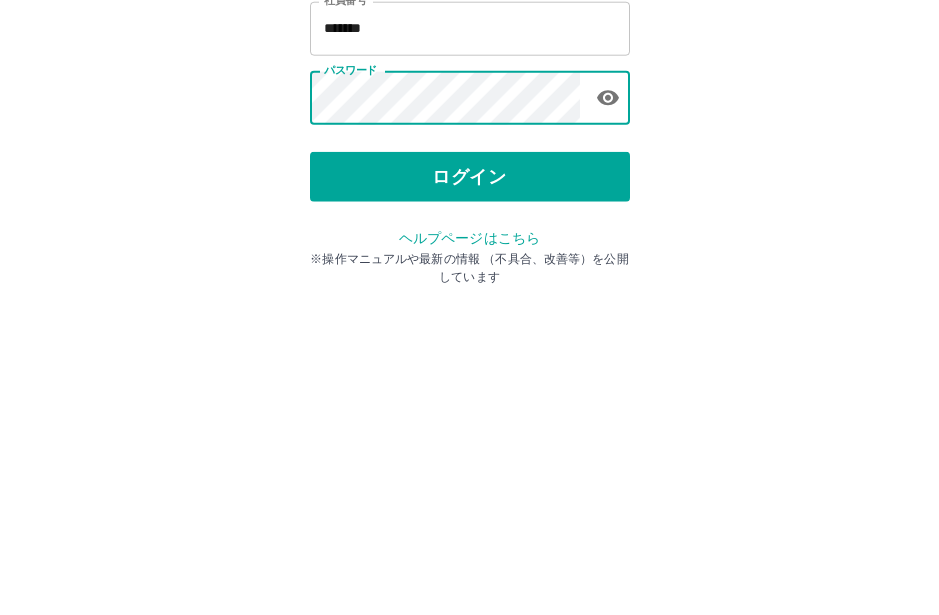 click on "ログイン" at bounding box center (470, 371) 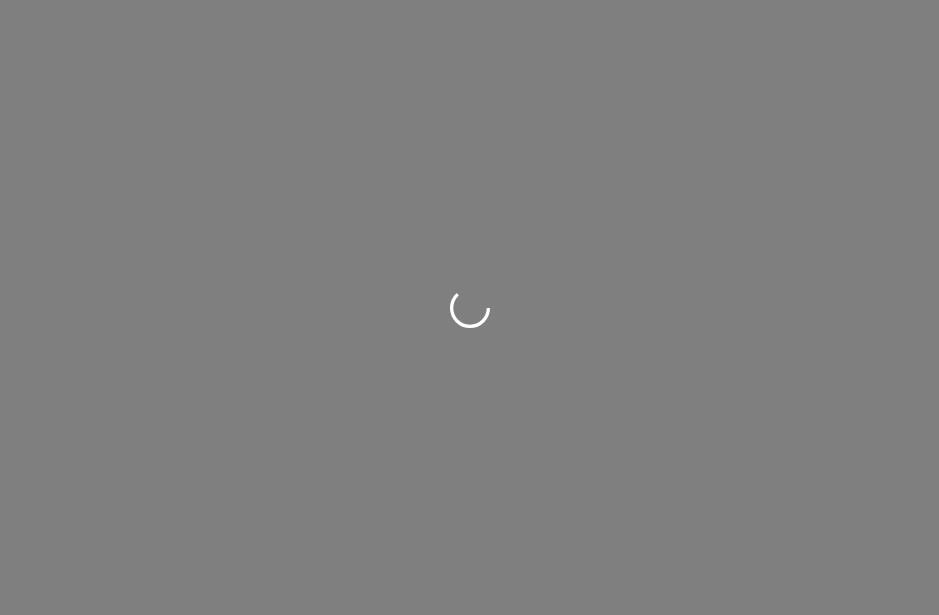 scroll, scrollTop: 0, scrollLeft: 0, axis: both 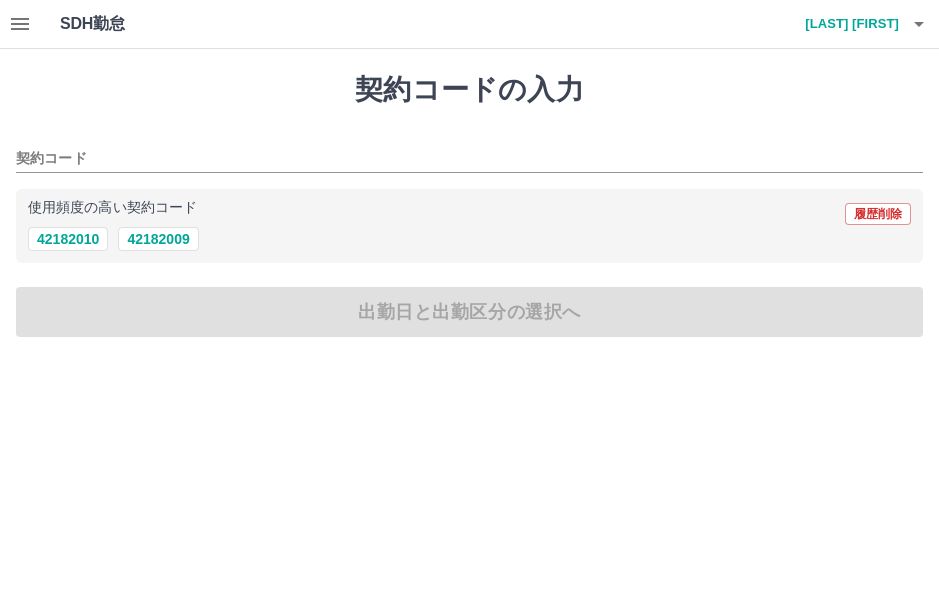 click on "42182009" at bounding box center [158, 239] 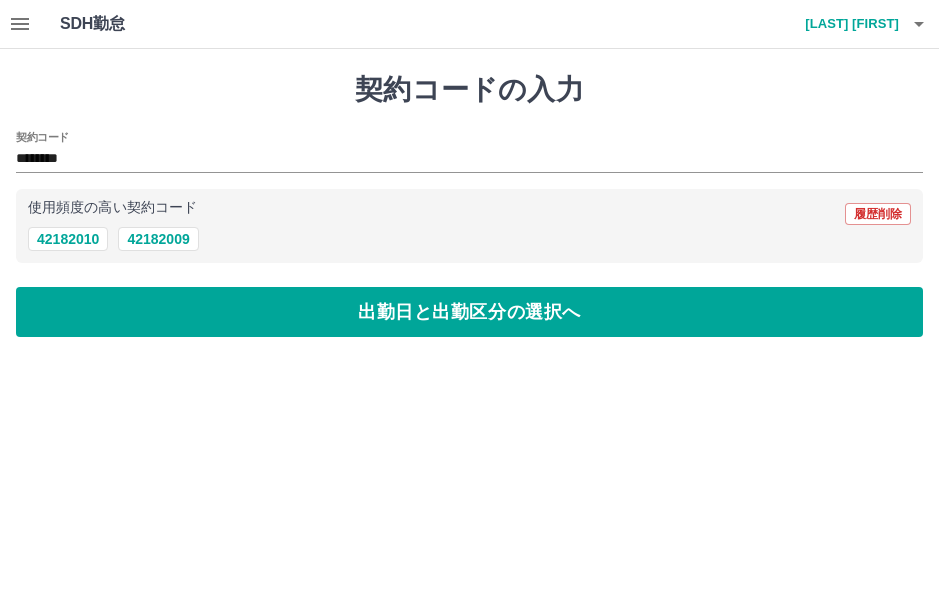 click on "出勤日と出勤区分の選択へ" at bounding box center (469, 312) 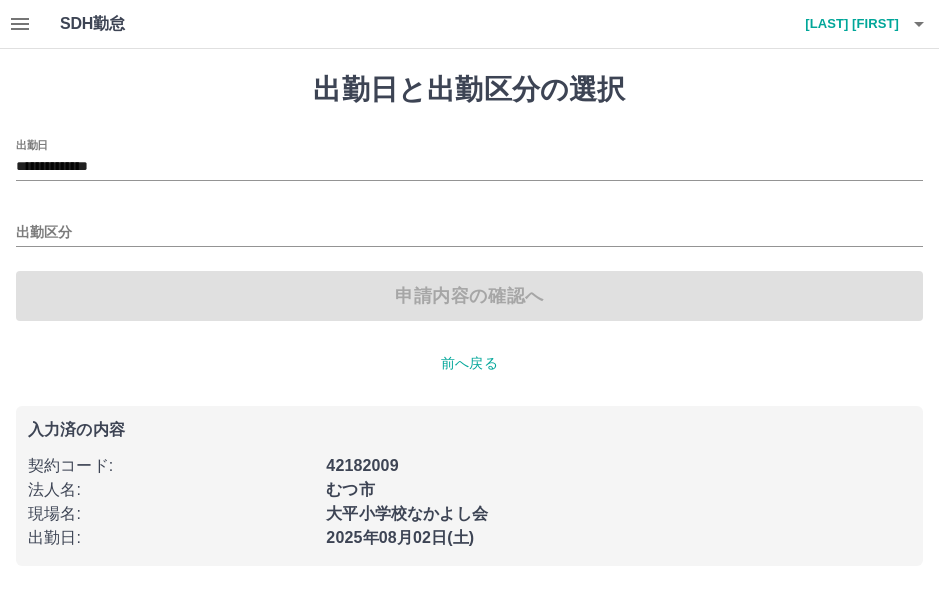 click on "出勤区分" at bounding box center [469, 233] 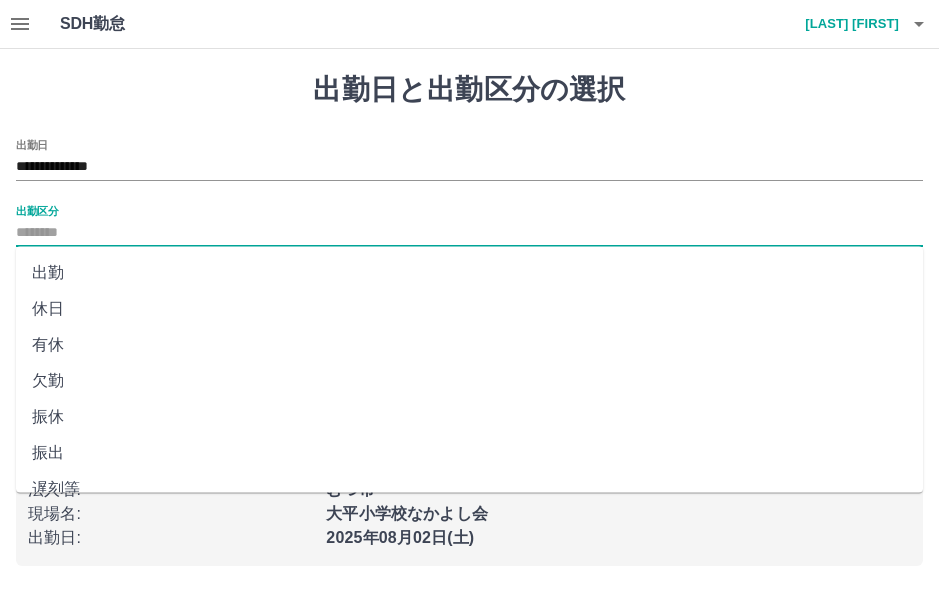 click on "出勤" at bounding box center (469, 273) 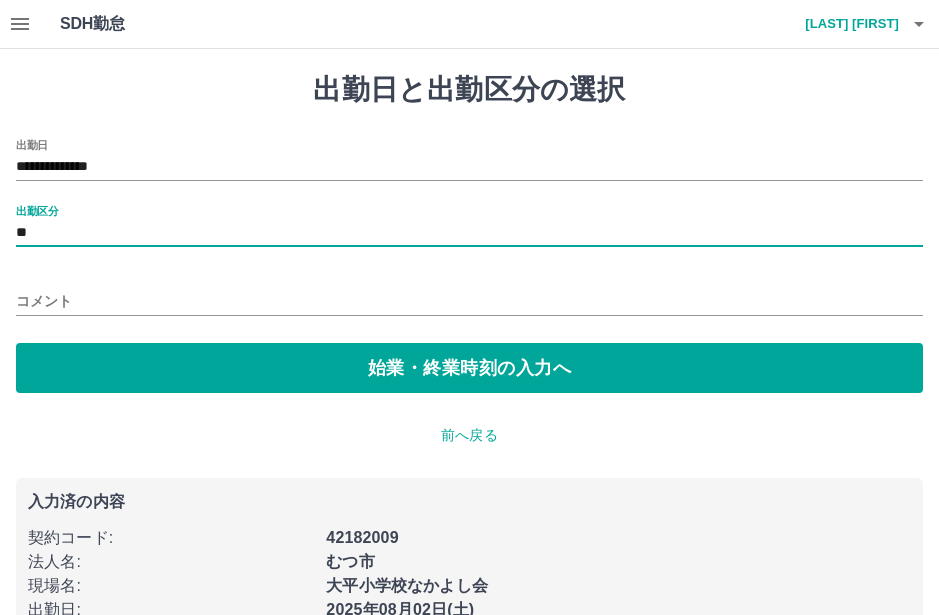 click on "始業・終業時刻の入力へ" at bounding box center [469, 368] 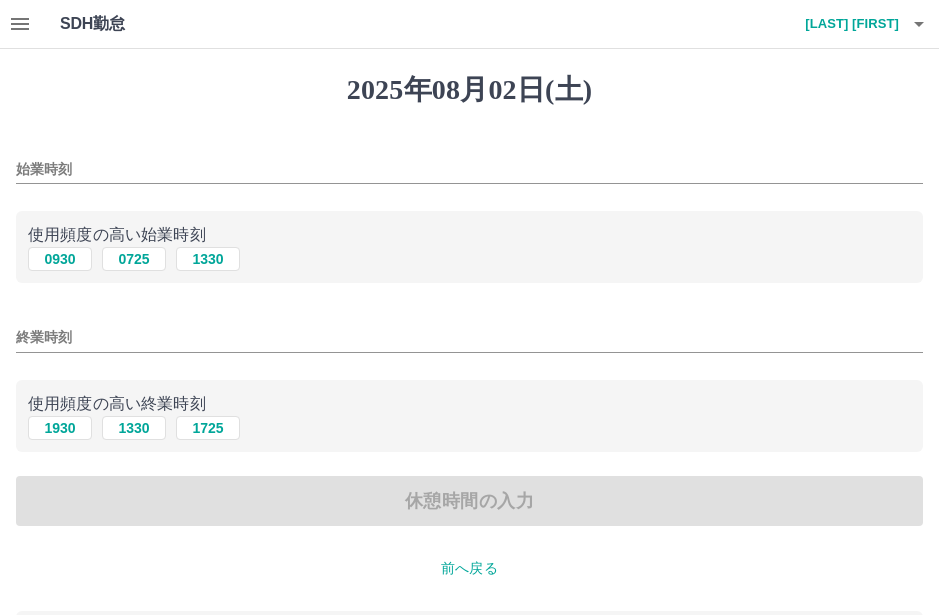click on "0725" at bounding box center (134, 259) 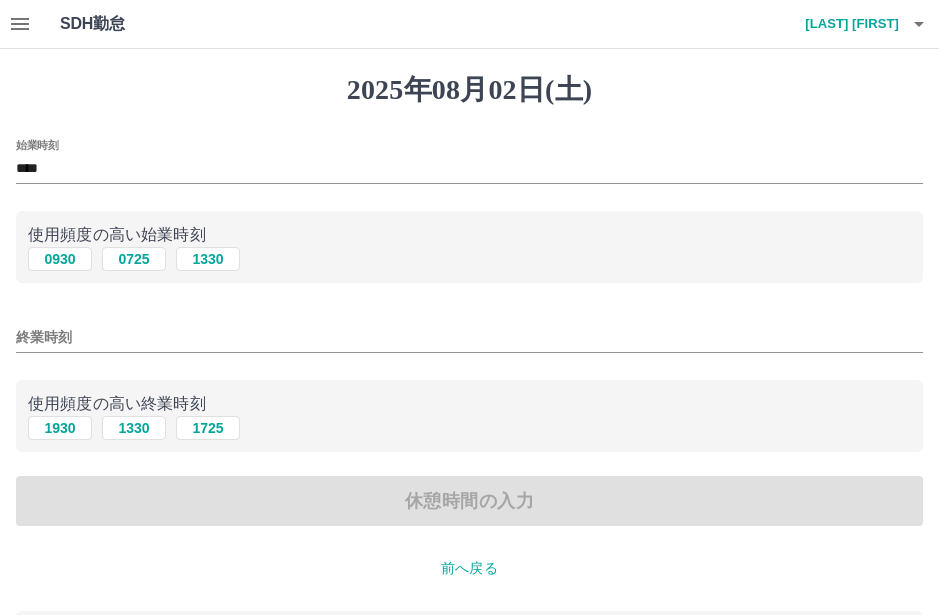 click on "終業時刻" at bounding box center (469, 337) 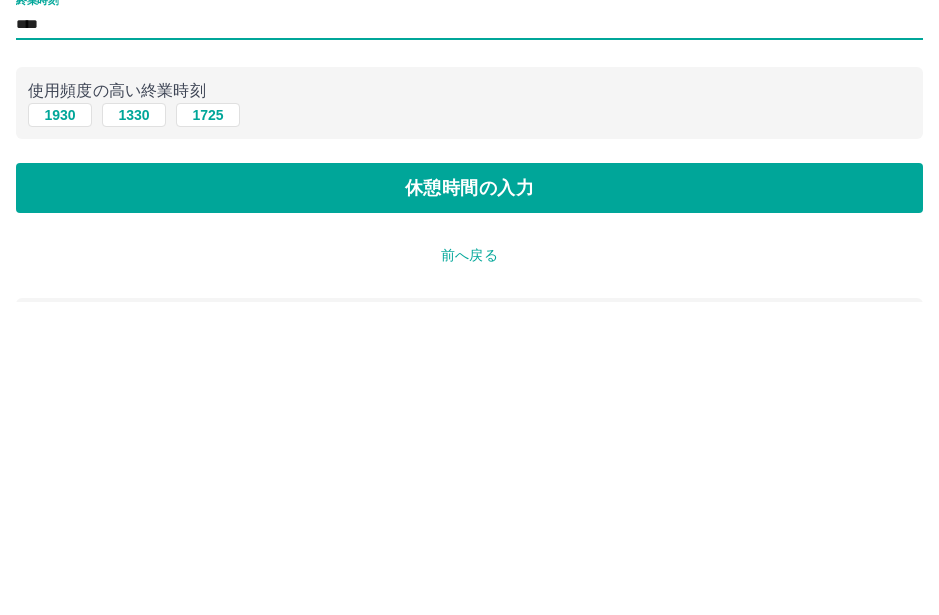 type on "****" 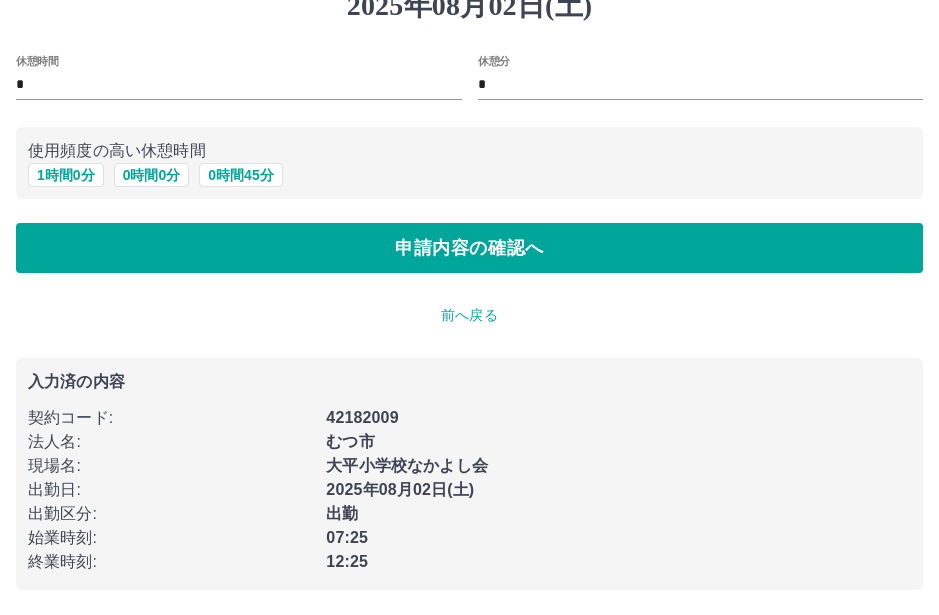 scroll, scrollTop: 83, scrollLeft: 0, axis: vertical 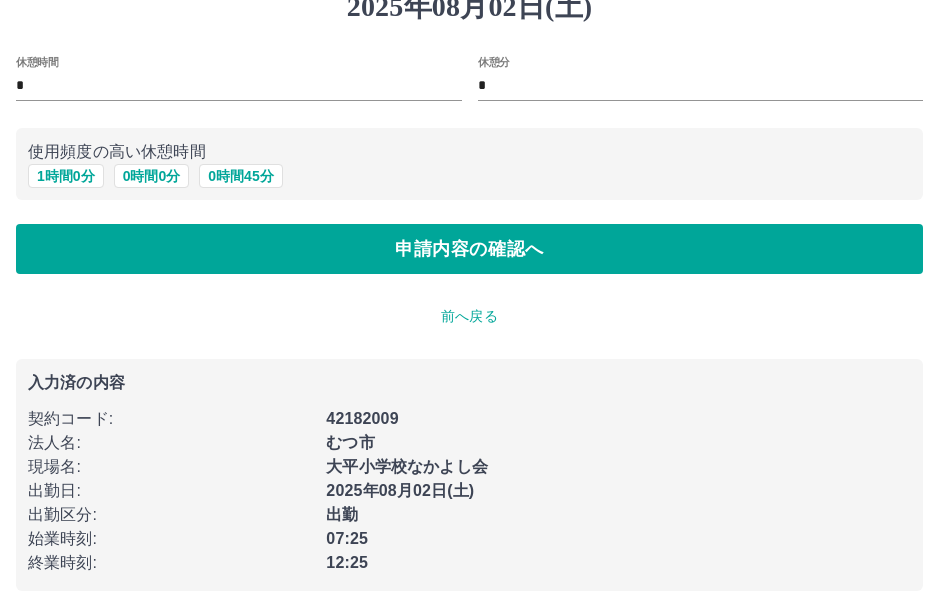 click on "申請内容の確認へ" at bounding box center [469, 249] 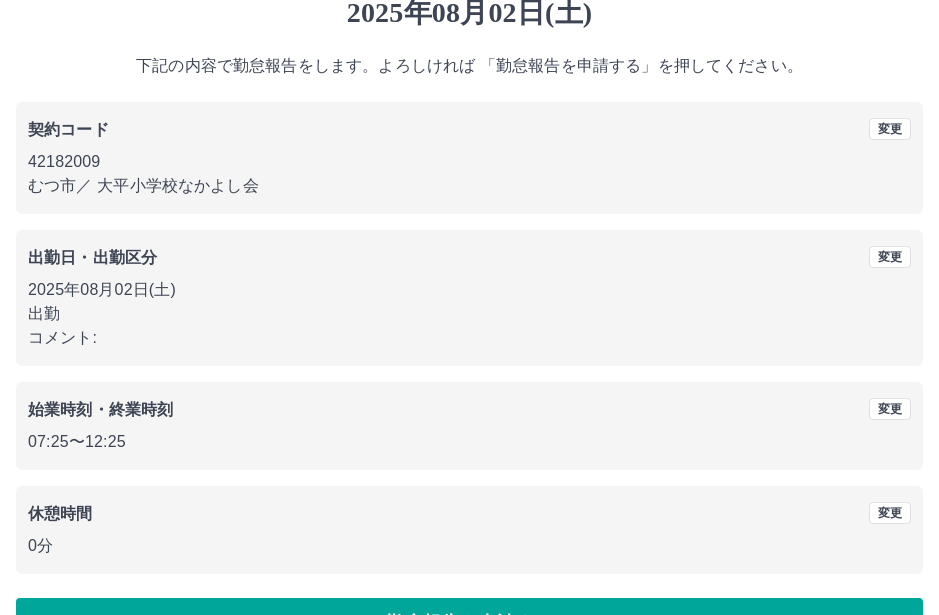 scroll, scrollTop: 77, scrollLeft: 0, axis: vertical 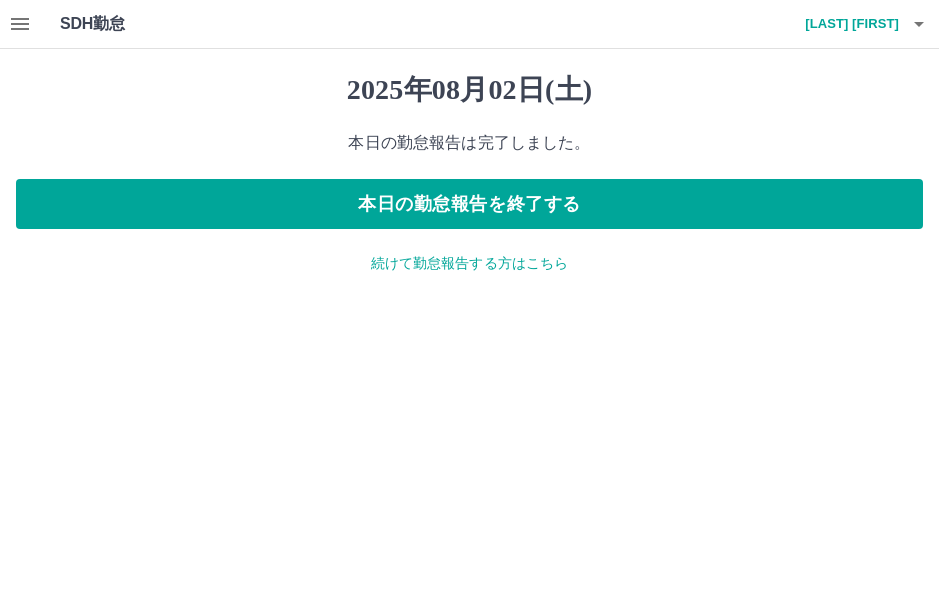 click on "本日の勤怠報告を終了する" at bounding box center [469, 204] 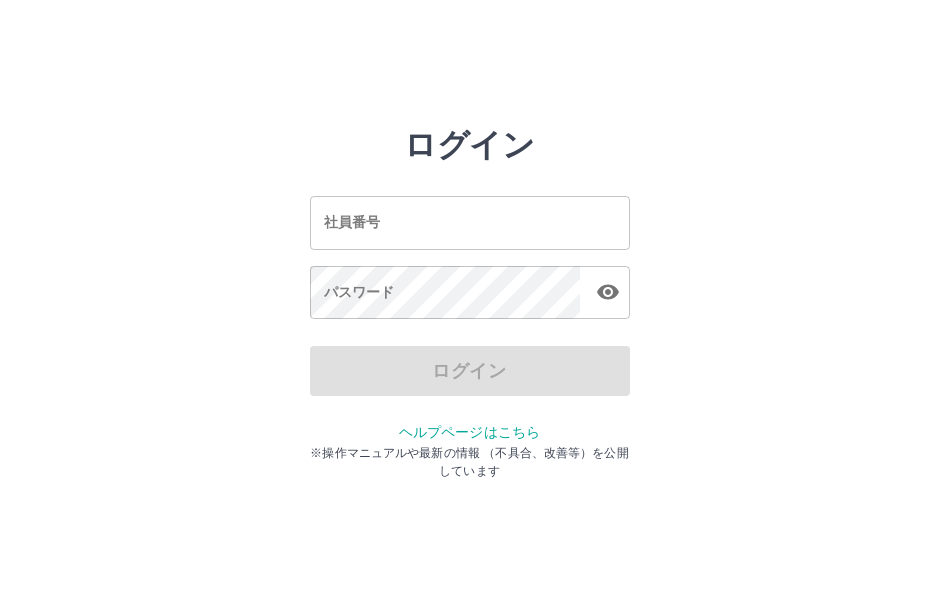 scroll, scrollTop: 0, scrollLeft: 0, axis: both 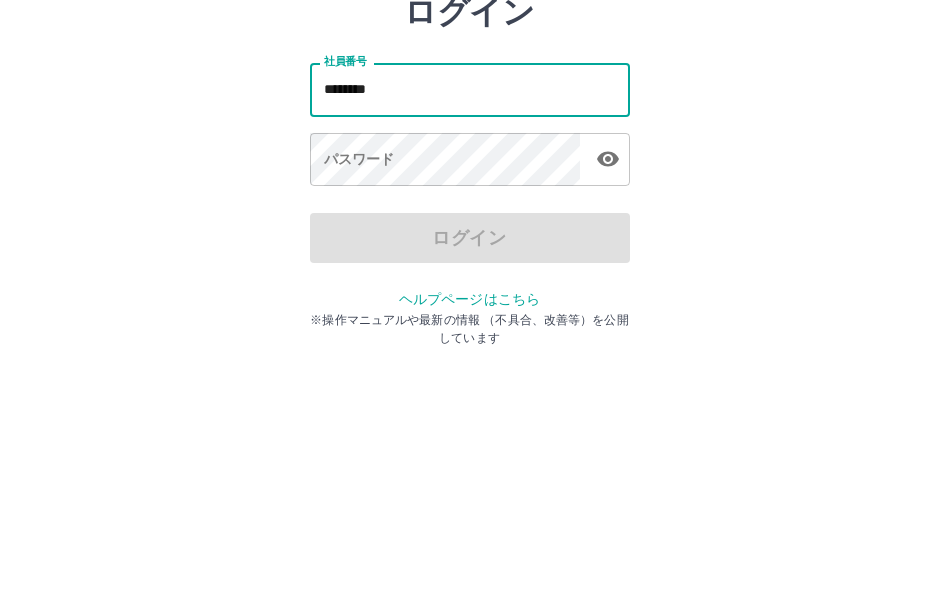 type on "*******" 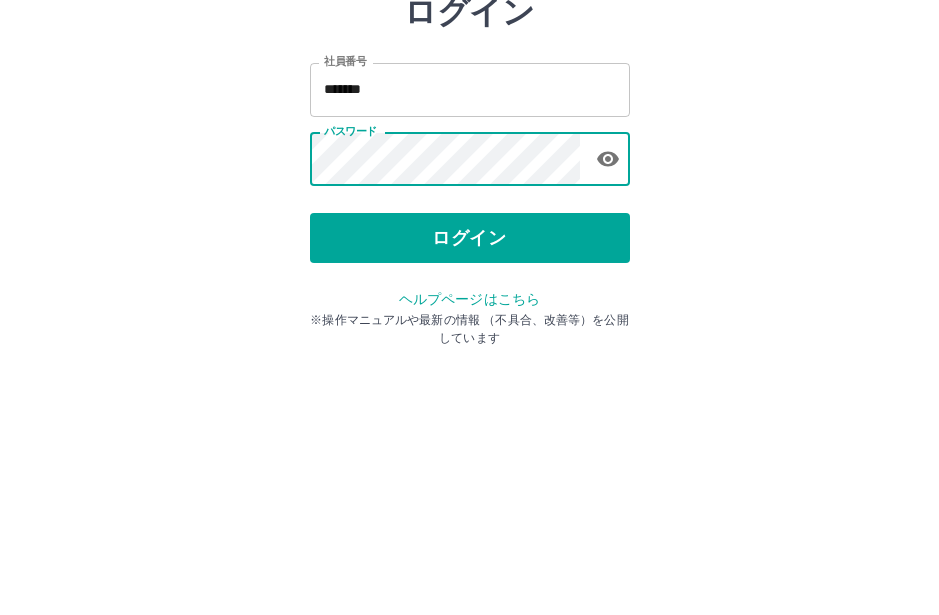 click on "ログイン" at bounding box center (470, 371) 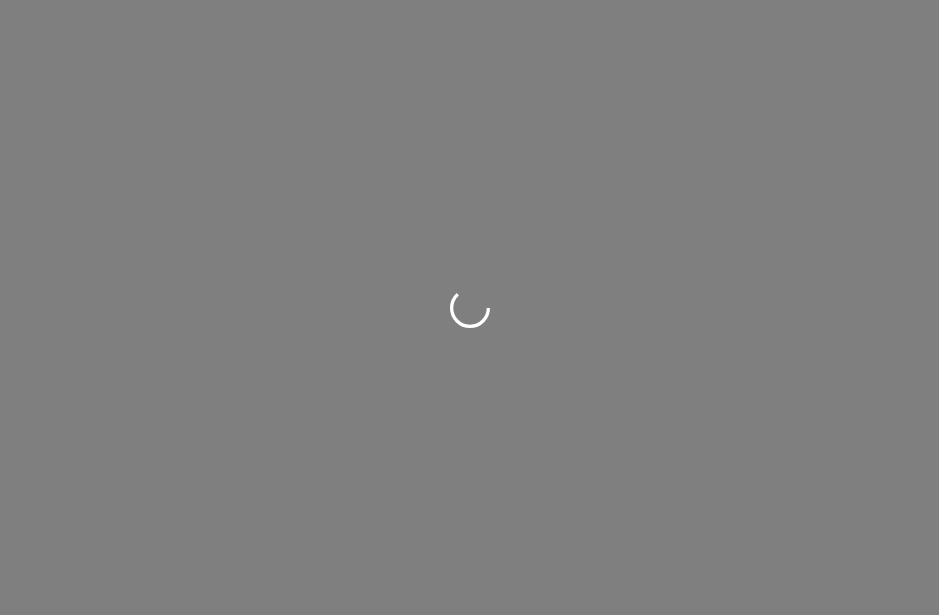 scroll, scrollTop: 0, scrollLeft: 0, axis: both 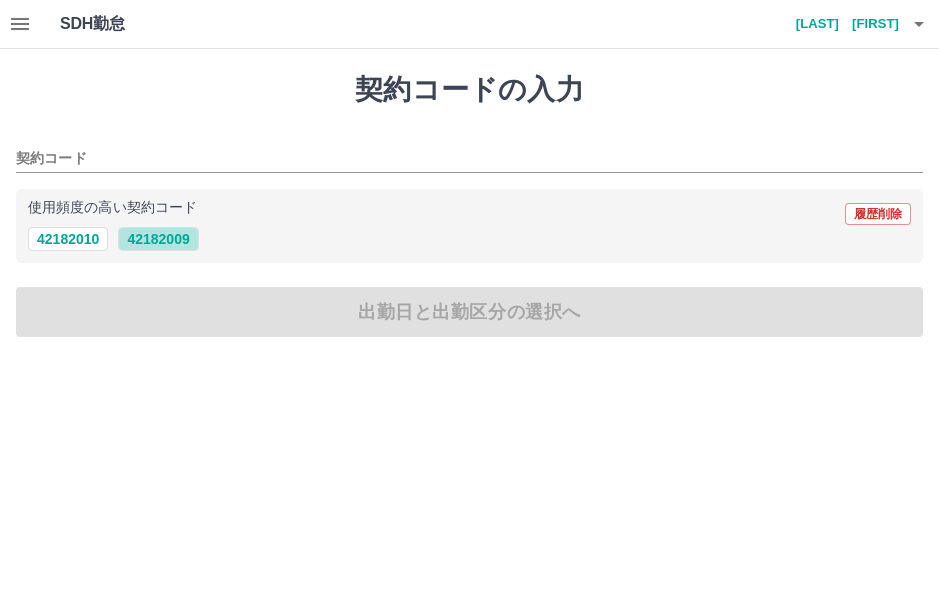 click on "42182009" at bounding box center (158, 239) 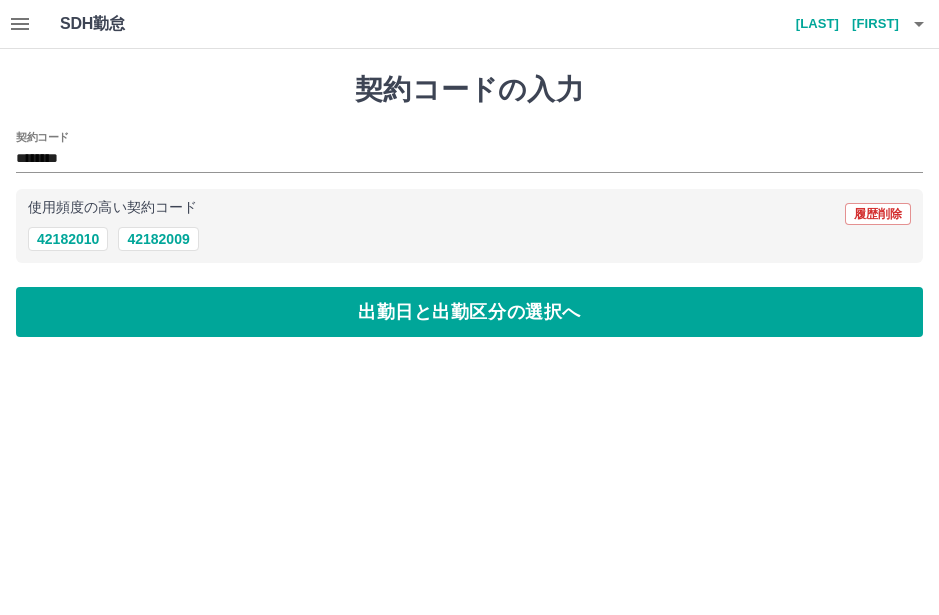 click on "出勤日と出勤区分の選択へ" at bounding box center (469, 312) 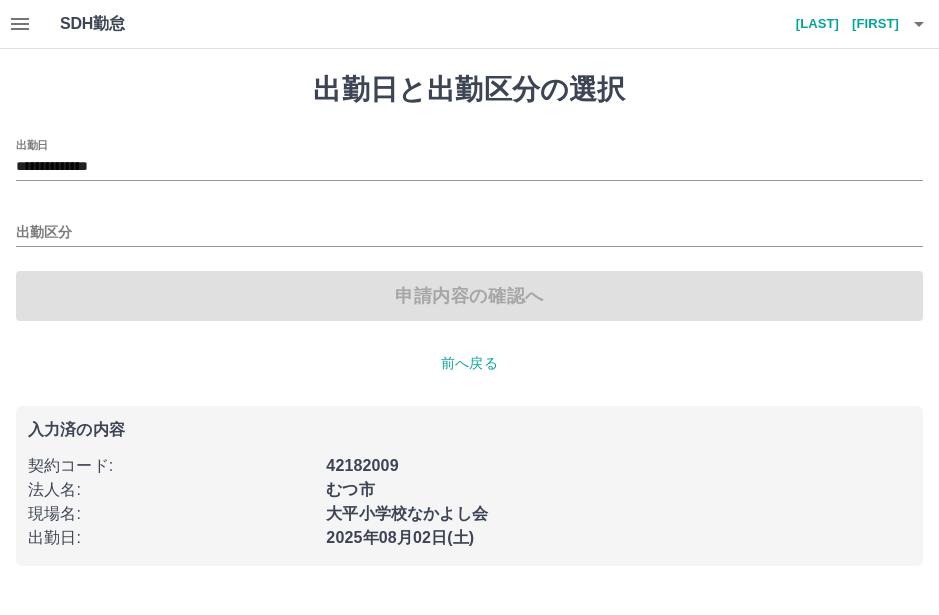 click on "出勤区分" at bounding box center [469, 233] 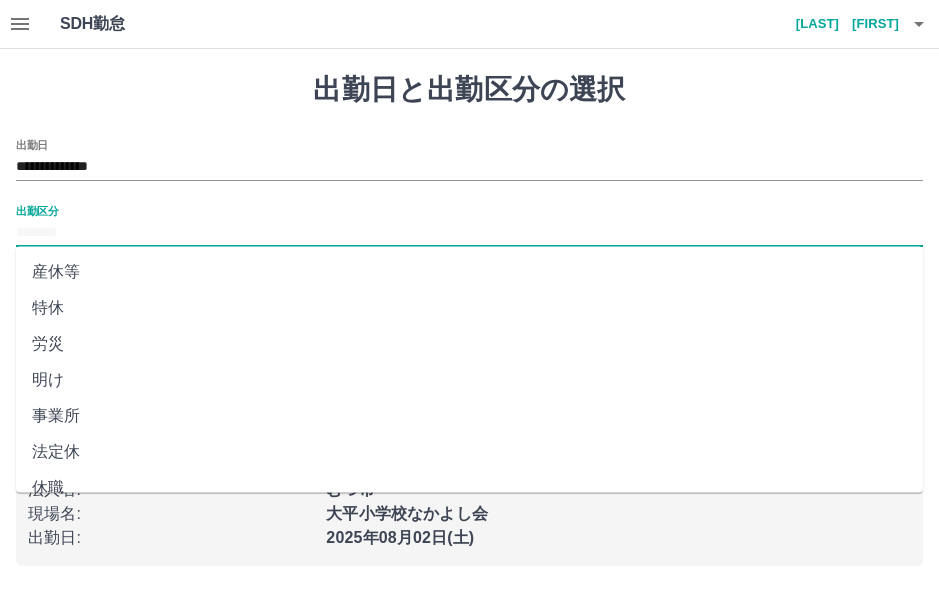 scroll, scrollTop: 396, scrollLeft: 0, axis: vertical 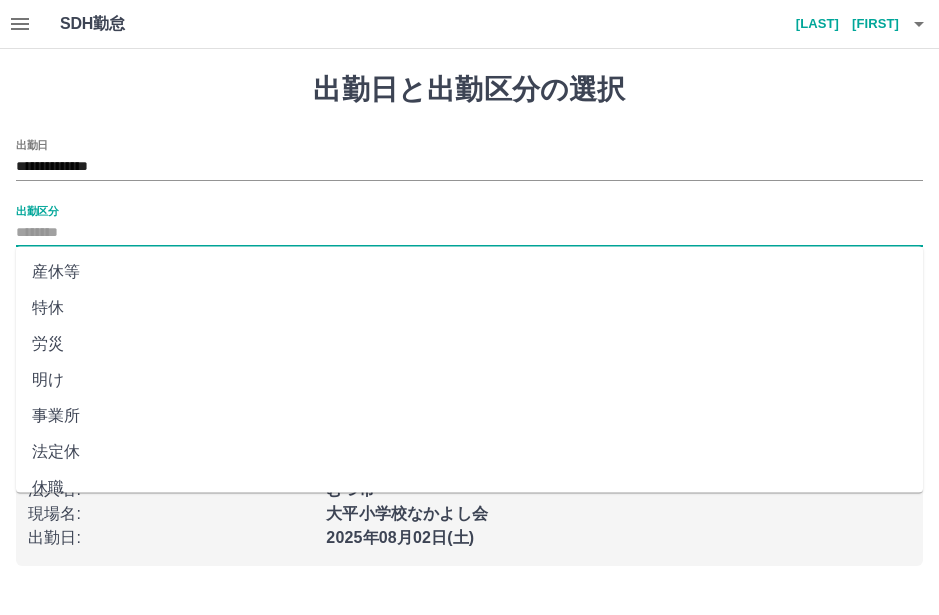 click on "法定休" at bounding box center (469, 453) 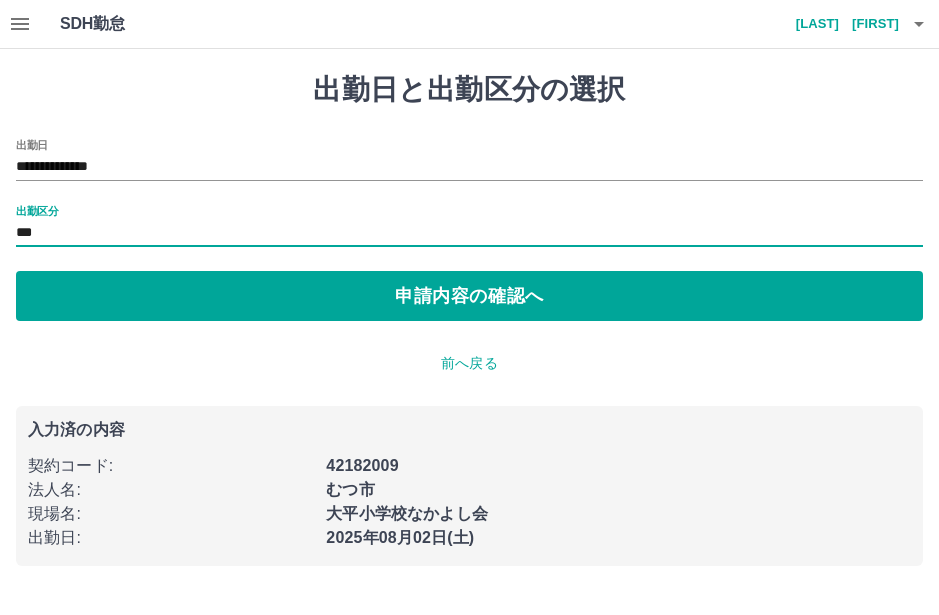 click on "**********" at bounding box center (469, 167) 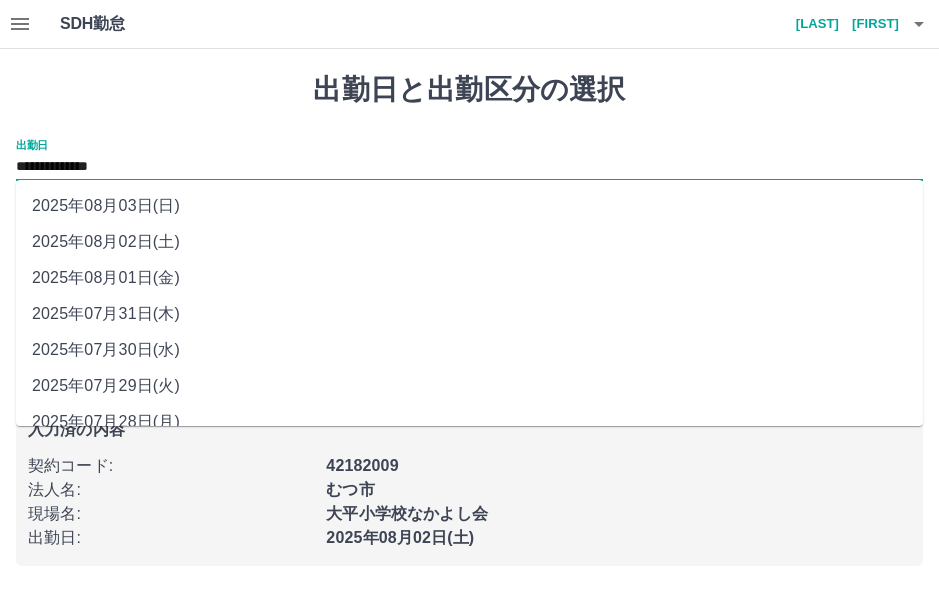 click on "2025年08月03日(日)" at bounding box center (469, 206) 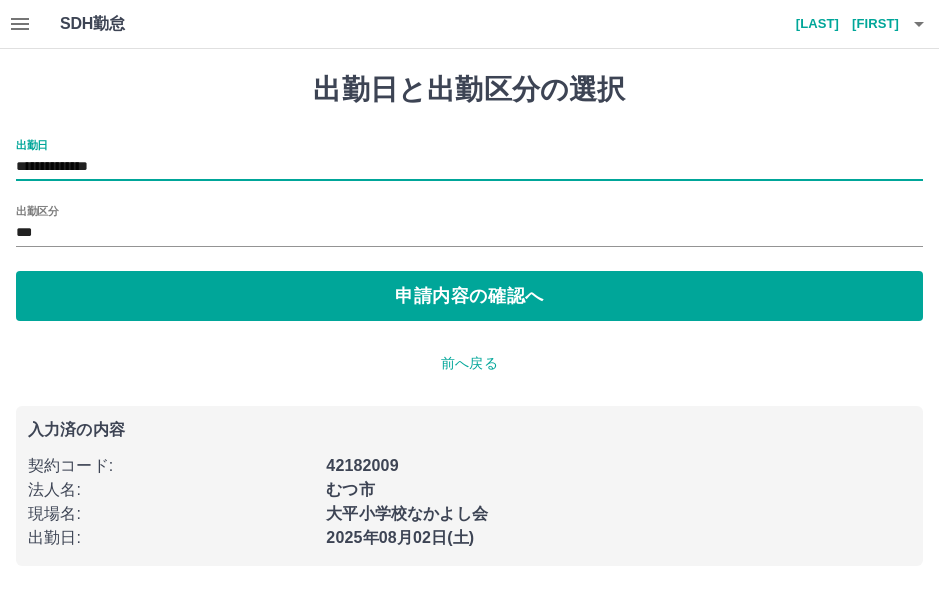 click on "申請内容の確認へ" at bounding box center (469, 296) 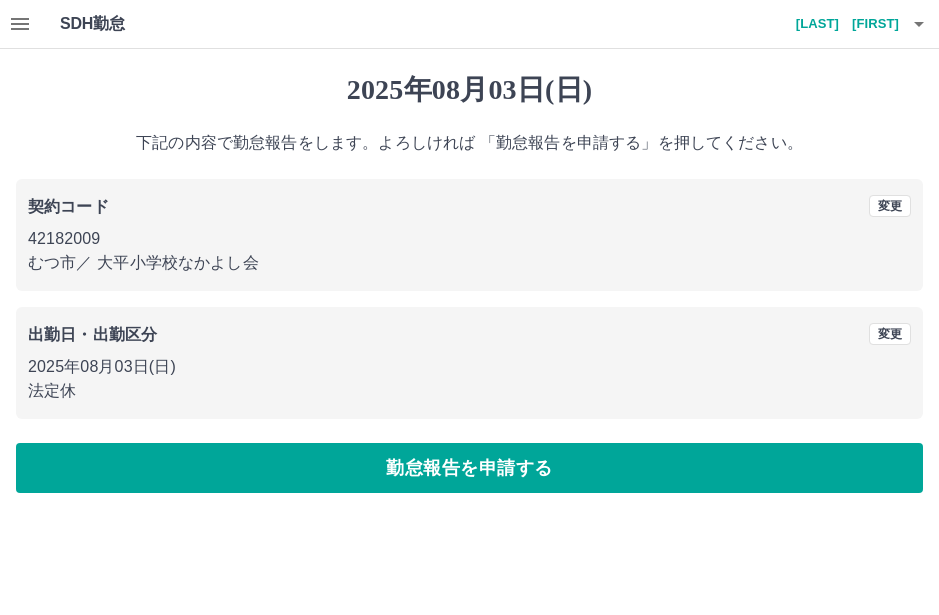 click on "勤怠報告を申請する" at bounding box center (469, 468) 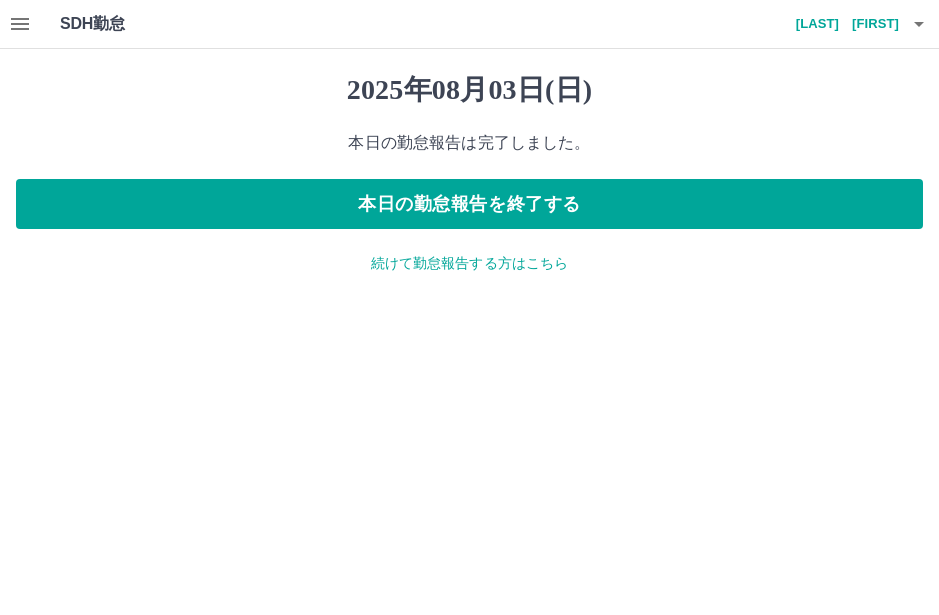 click on "本日の勤怠報告を終了する" at bounding box center [469, 204] 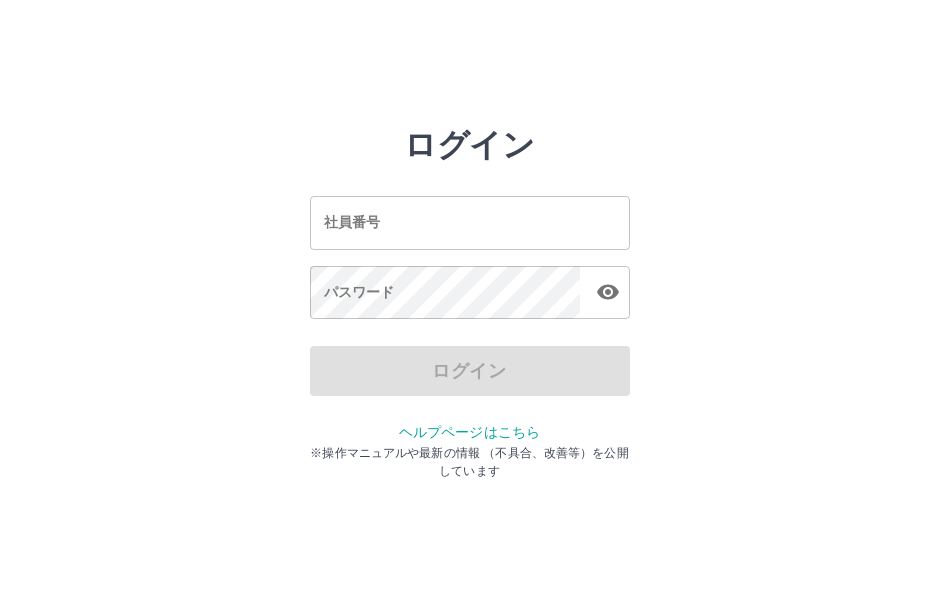 scroll, scrollTop: 0, scrollLeft: 0, axis: both 